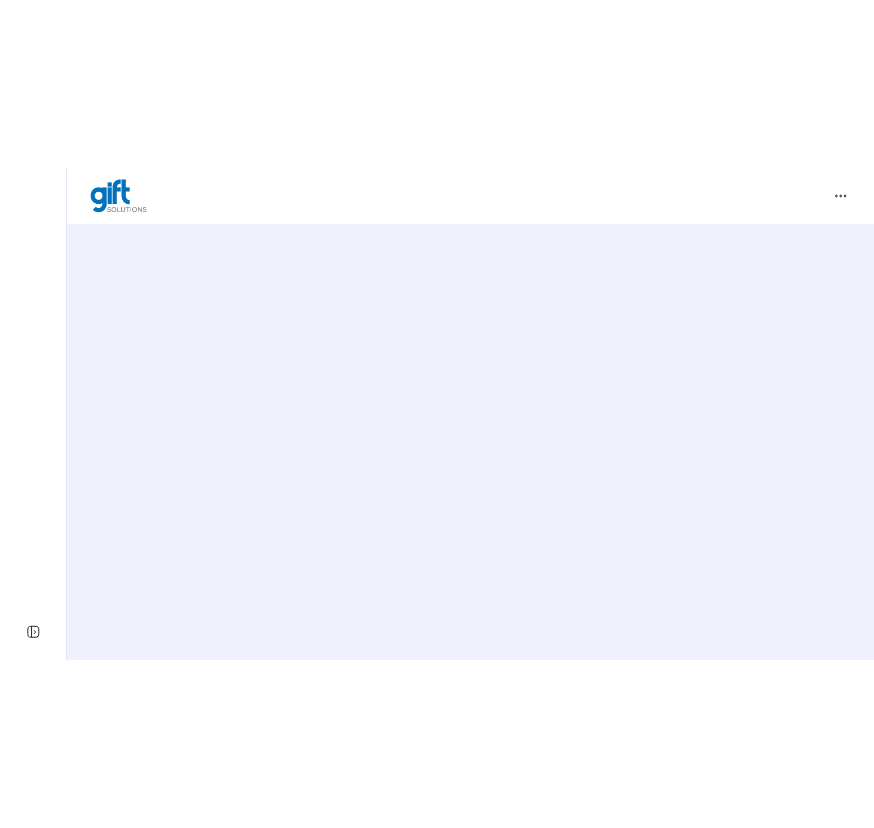 scroll, scrollTop: 0, scrollLeft: 0, axis: both 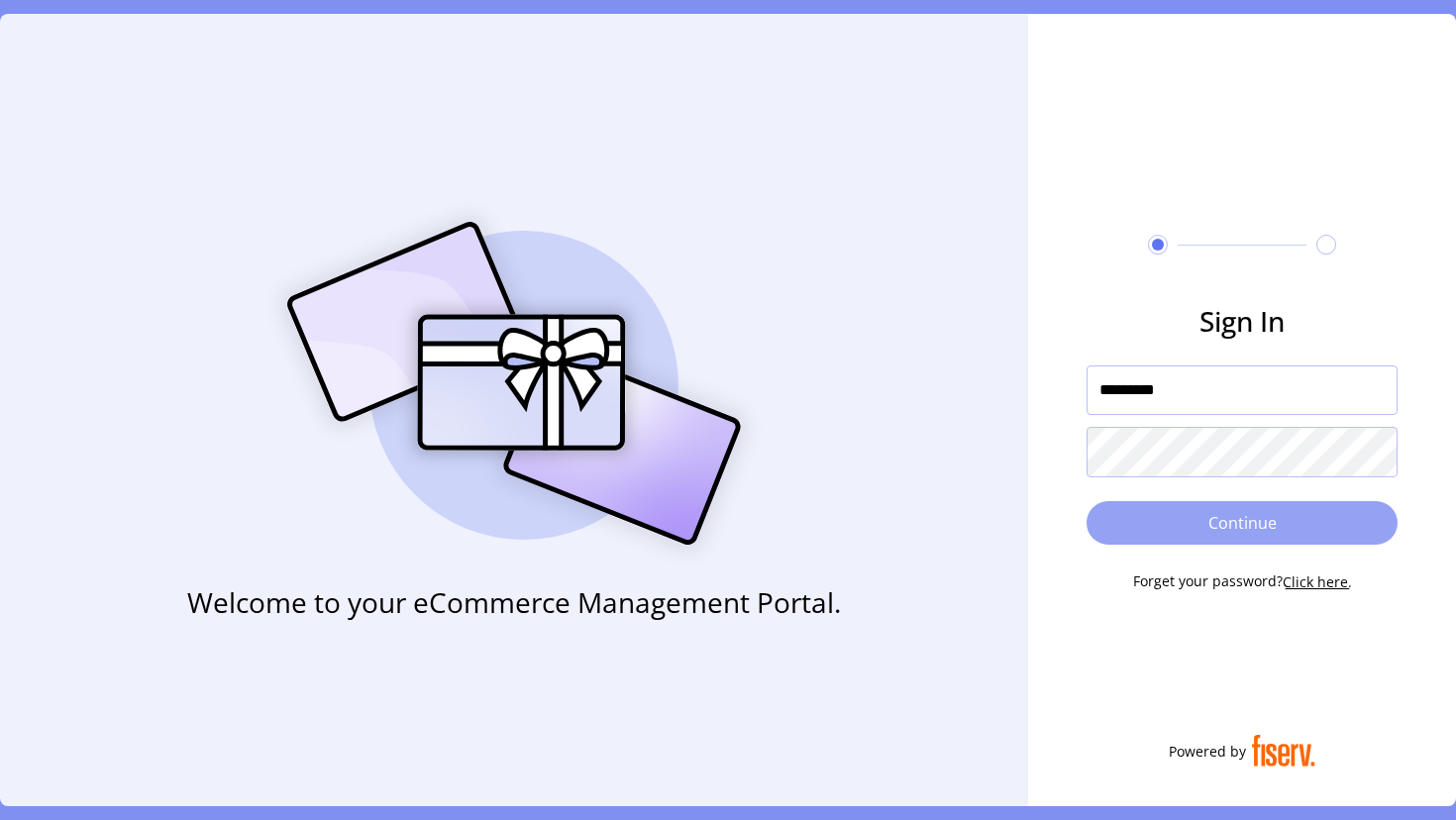 click on "Continue" at bounding box center [1242, 523] 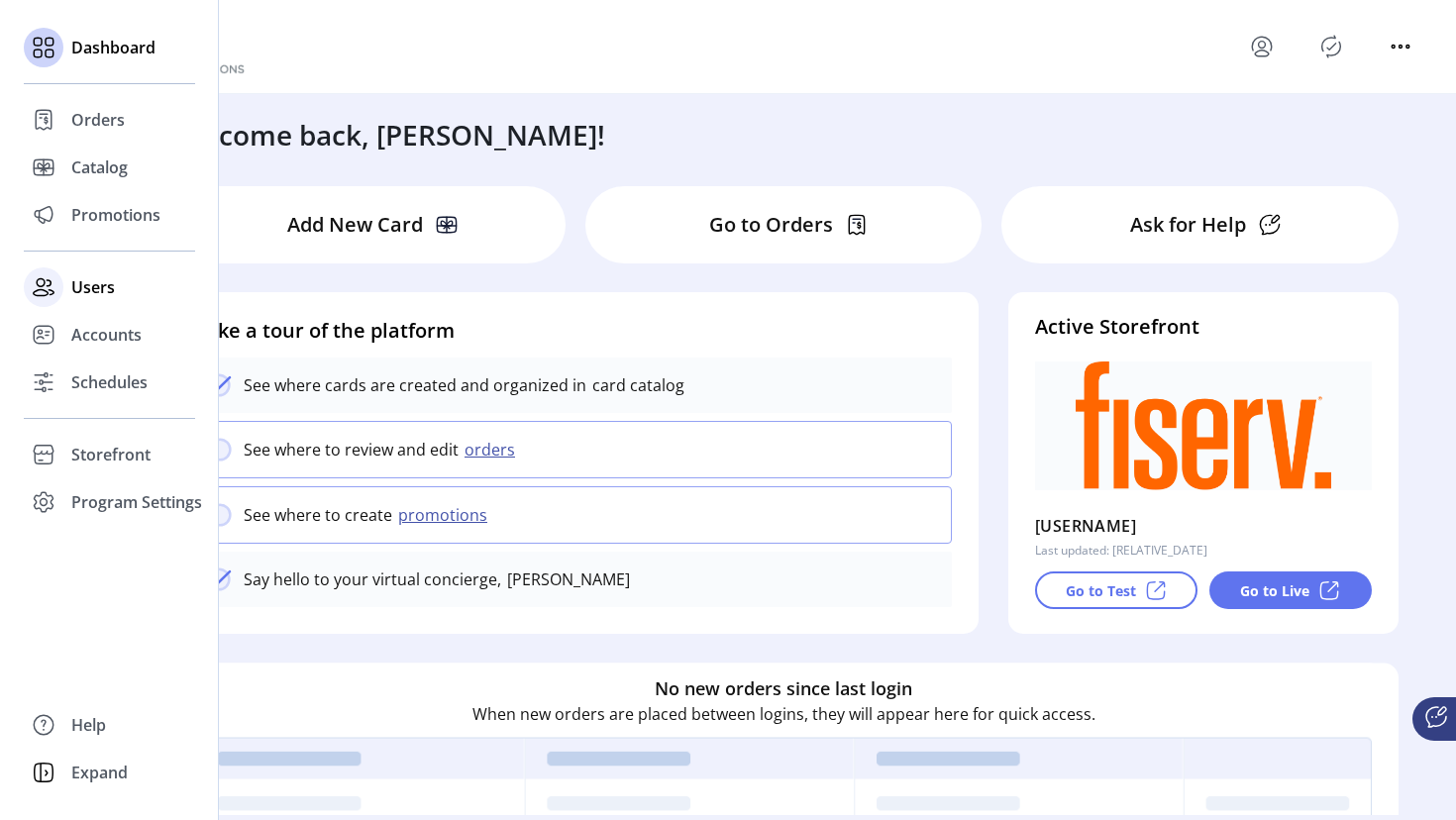 click on "Users" at bounding box center (98, 120) 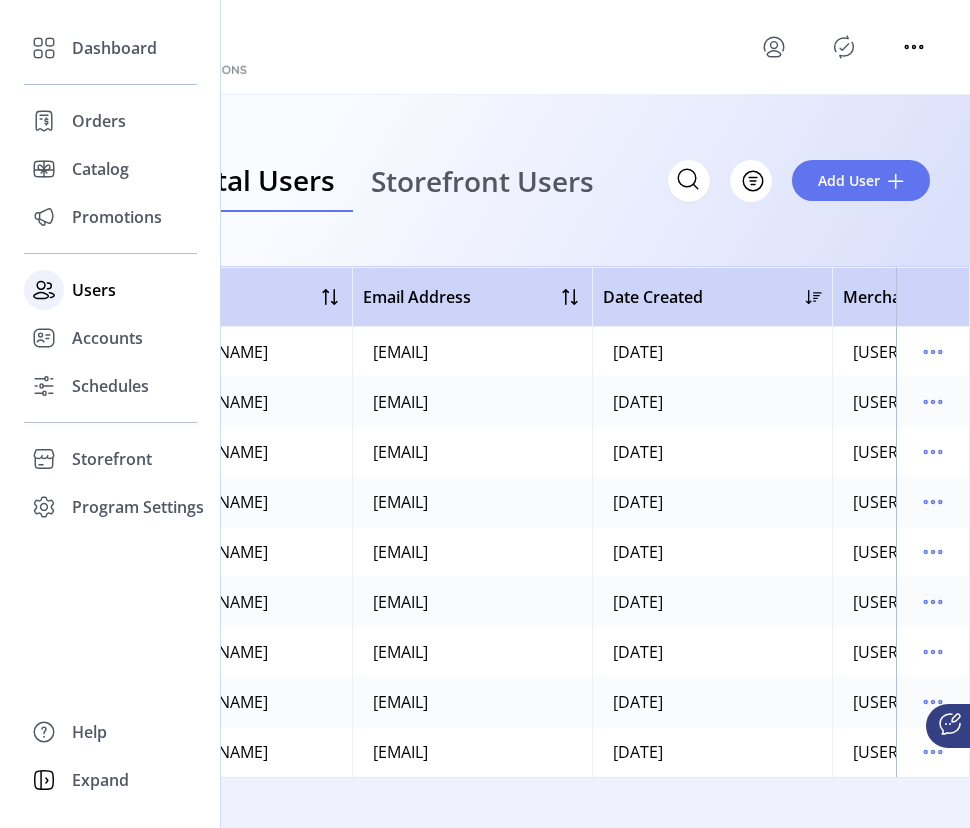 click on "Users" at bounding box center [94, 290] 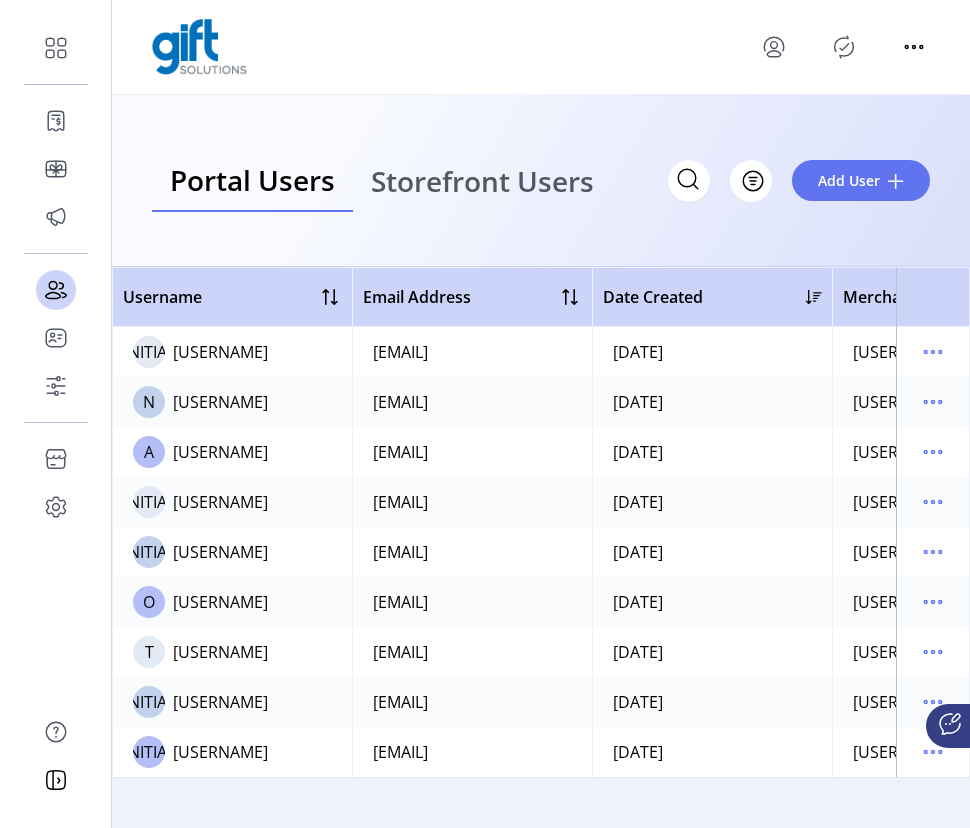 click on "Storefront Users" at bounding box center (482, 181) 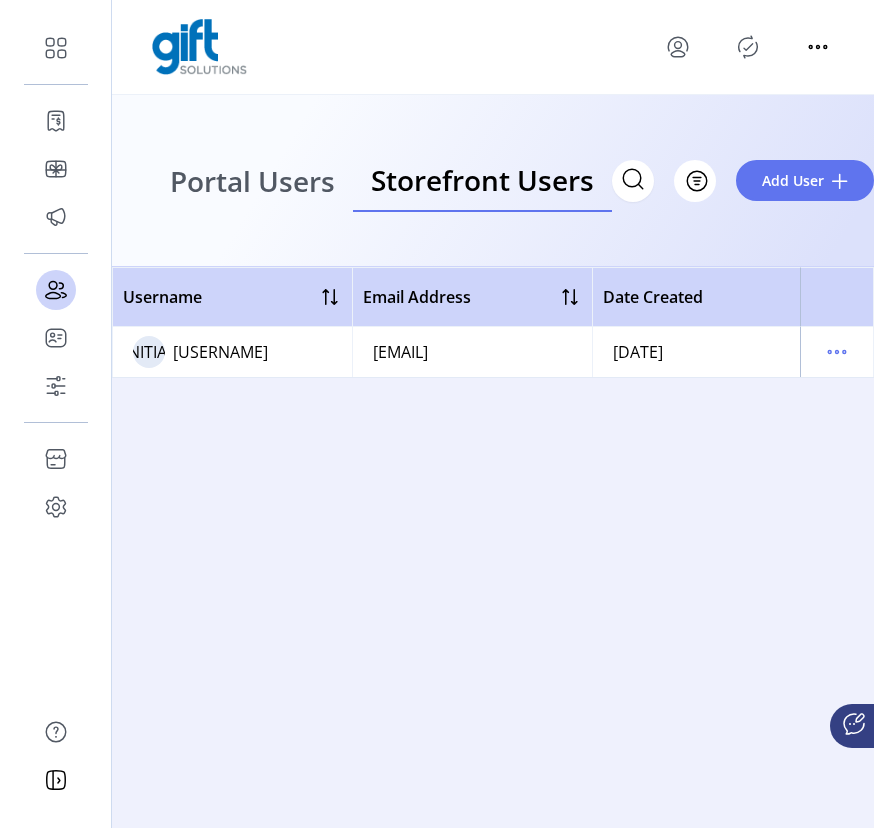 click at bounding box center (748, 47) 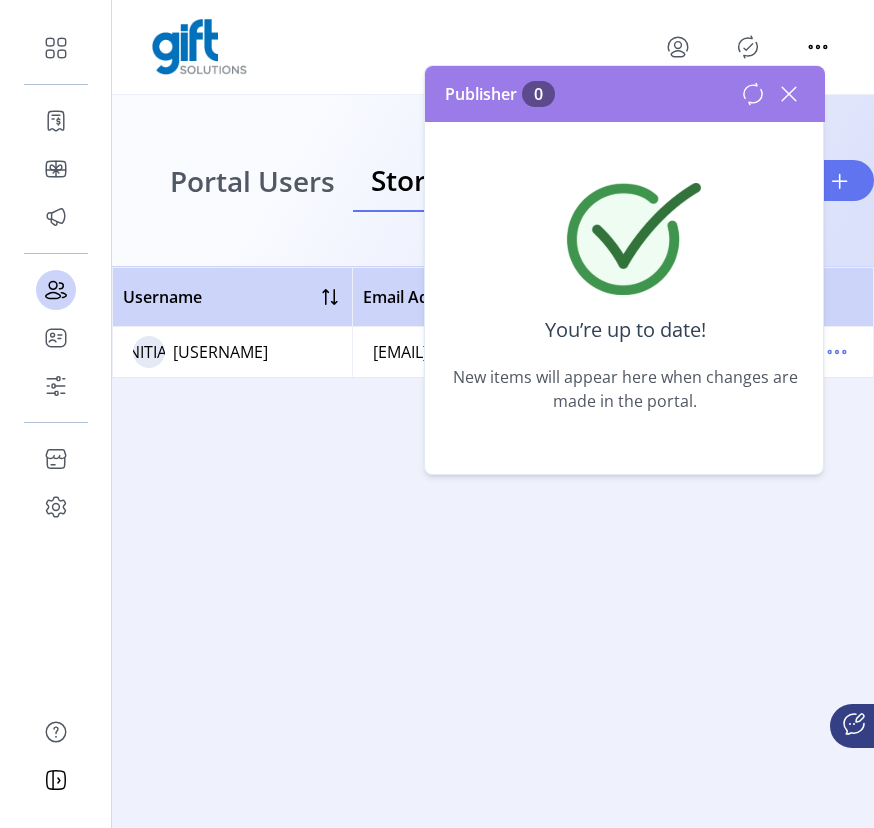 click at bounding box center (789, 94) 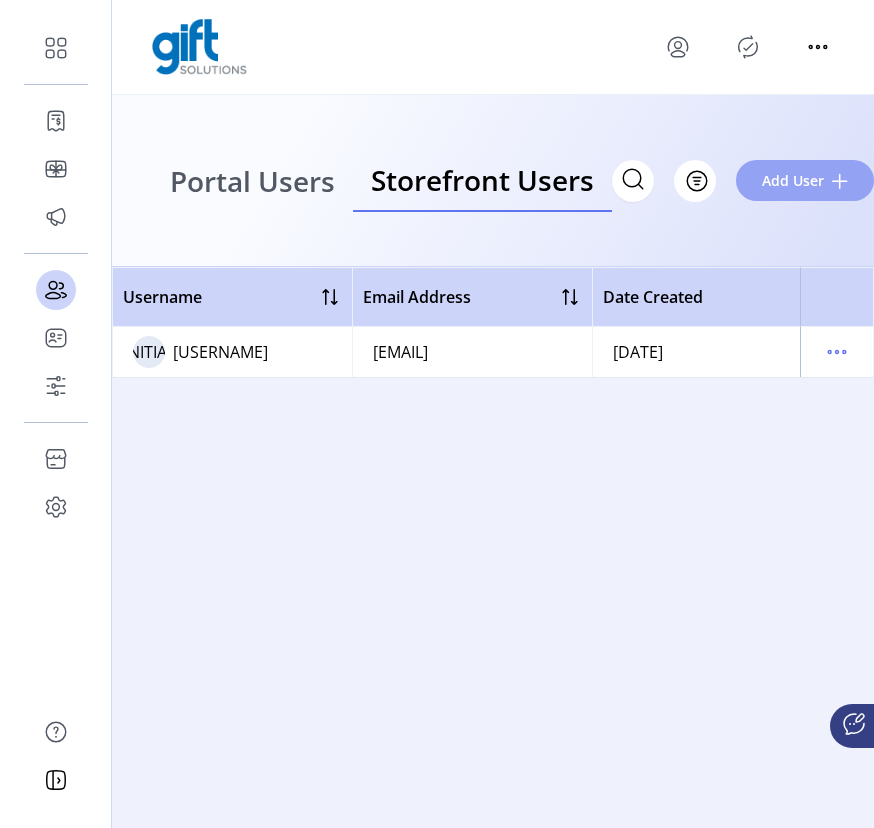 click on "Add User" at bounding box center (805, 180) 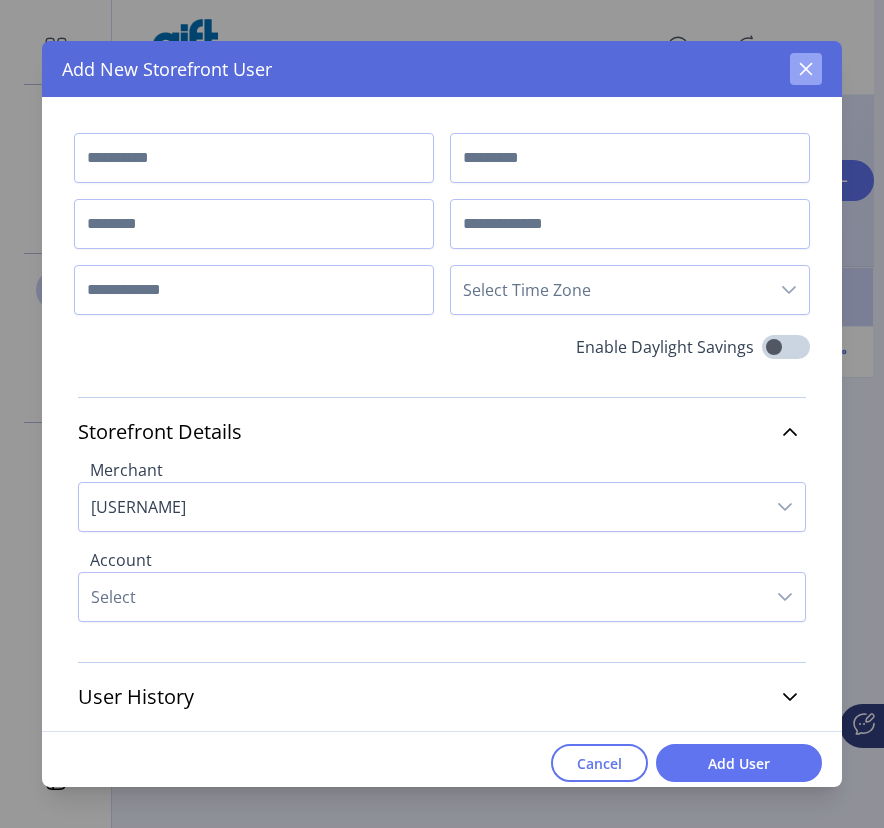 click at bounding box center (806, 69) 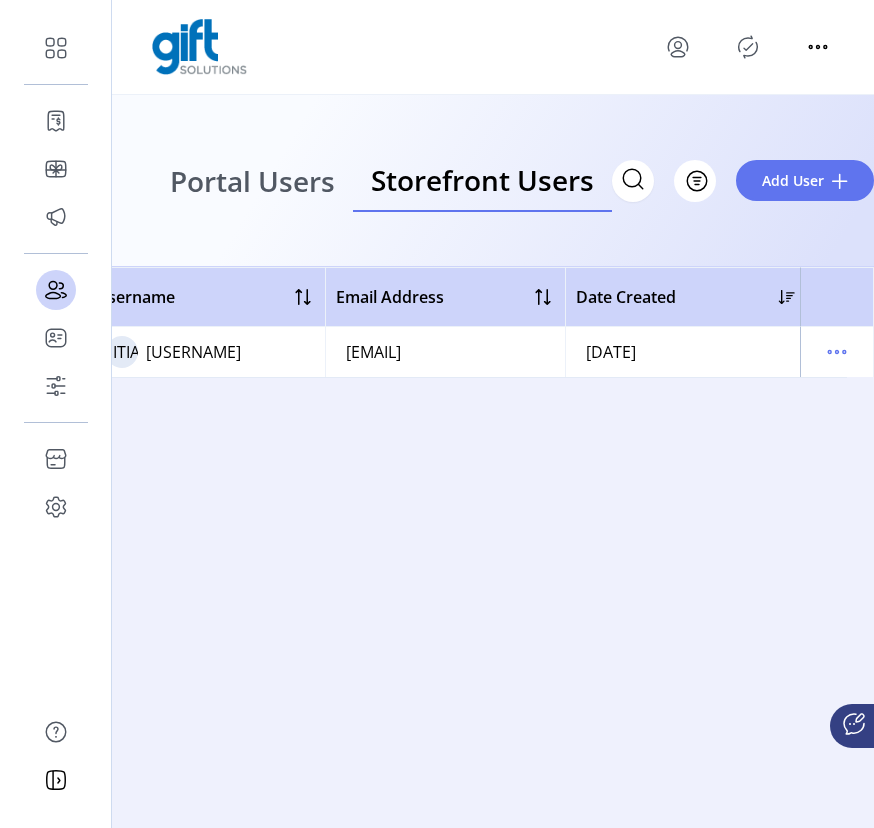 scroll, scrollTop: 0, scrollLeft: 31, axis: horizontal 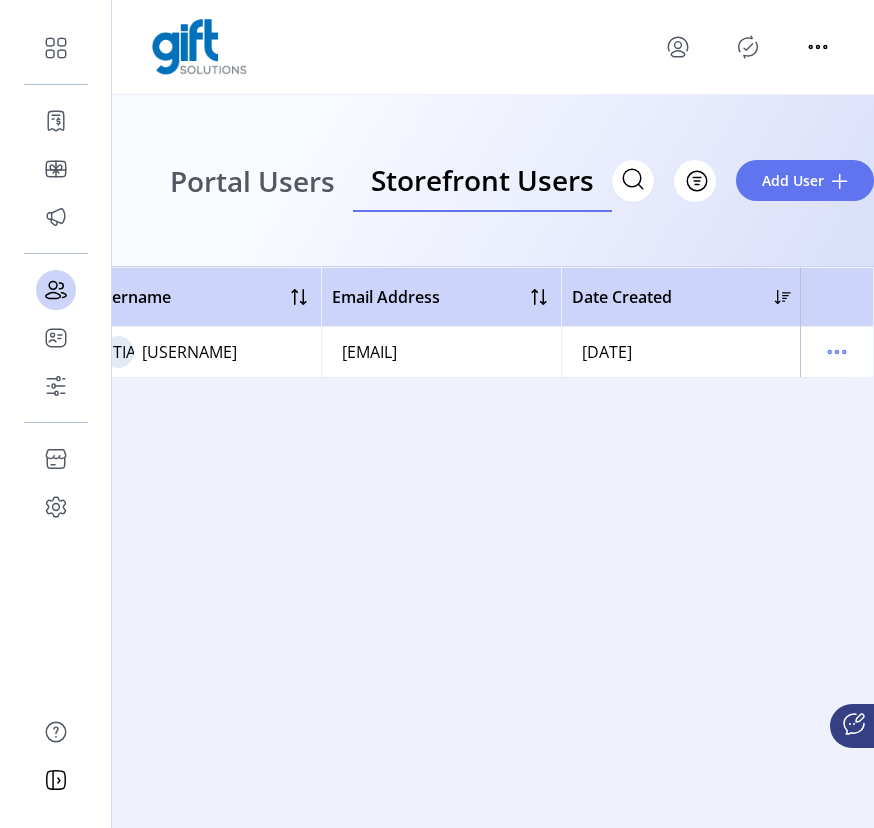 click on "Portal Users" at bounding box center (252, 181) 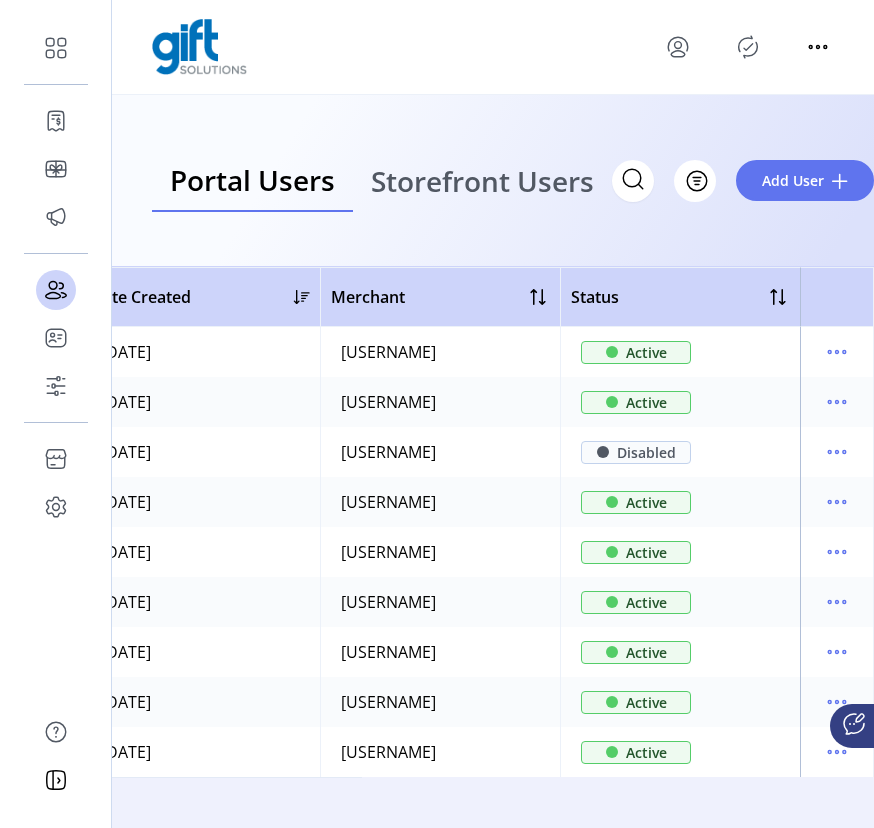 scroll, scrollTop: 0, scrollLeft: 512, axis: horizontal 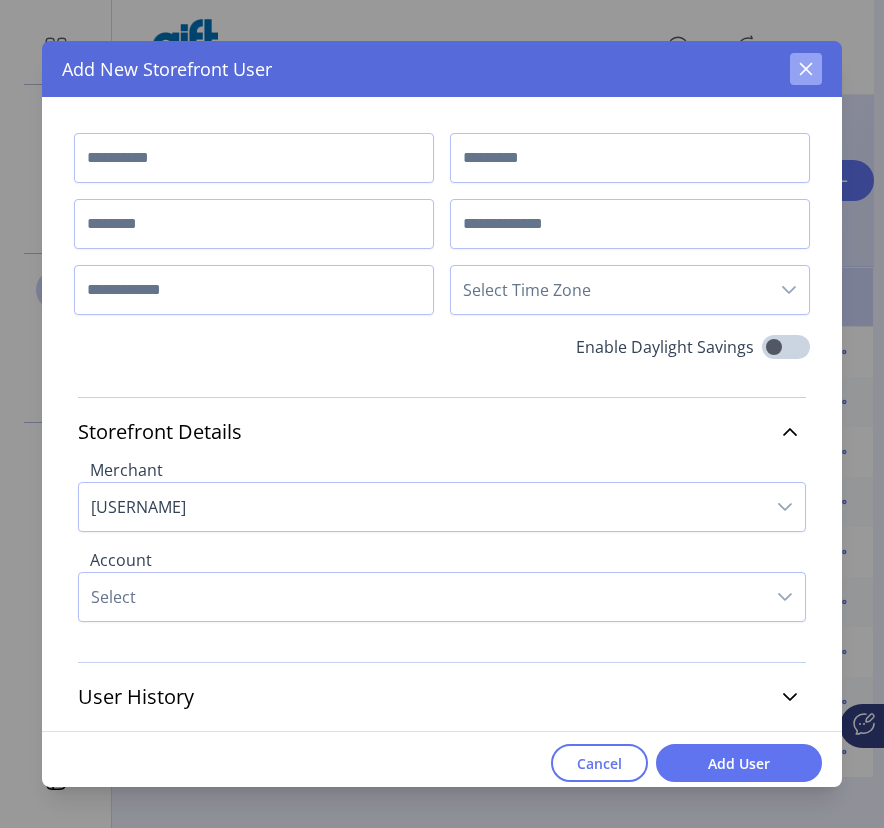 click at bounding box center [806, 69] 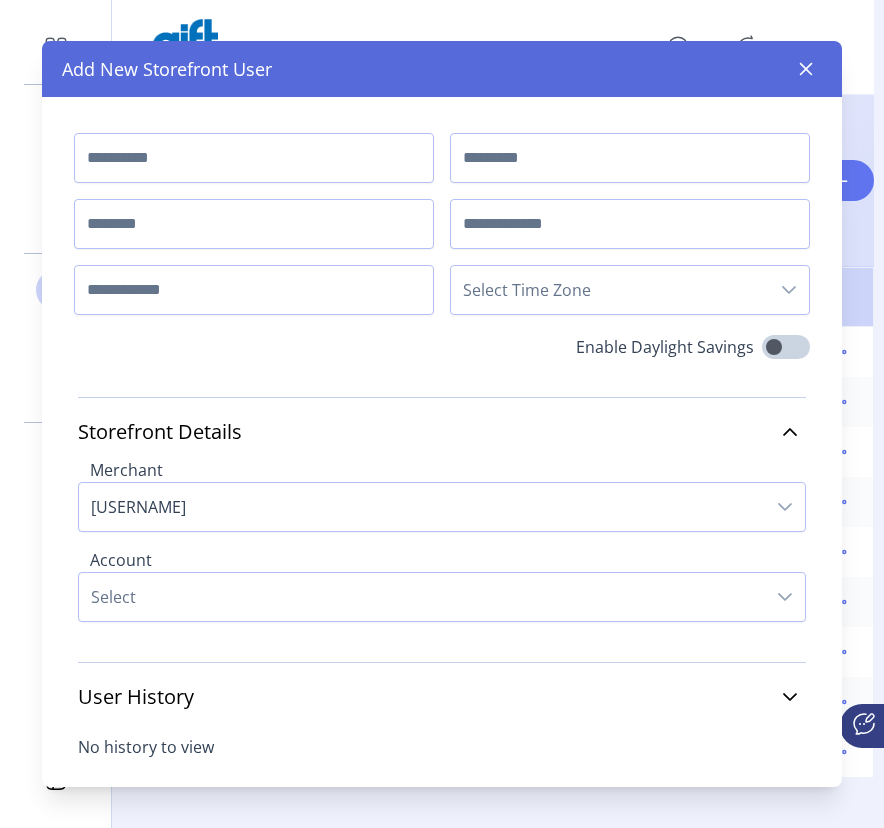 scroll, scrollTop: 0, scrollLeft: 502, axis: horizontal 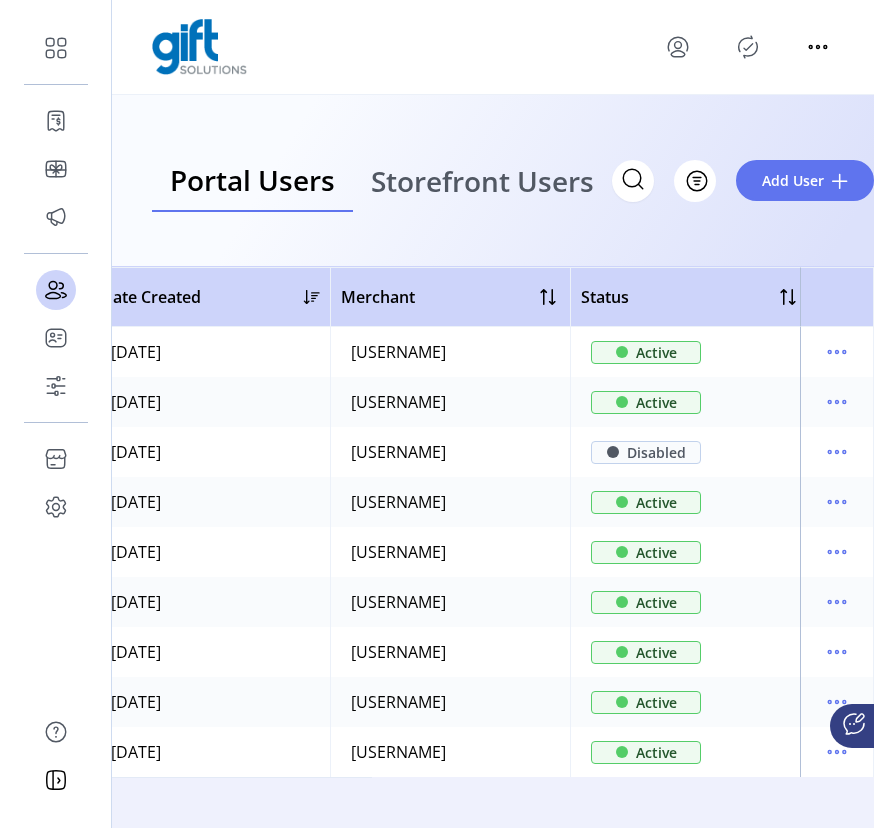 click at bounding box center [748, 47] 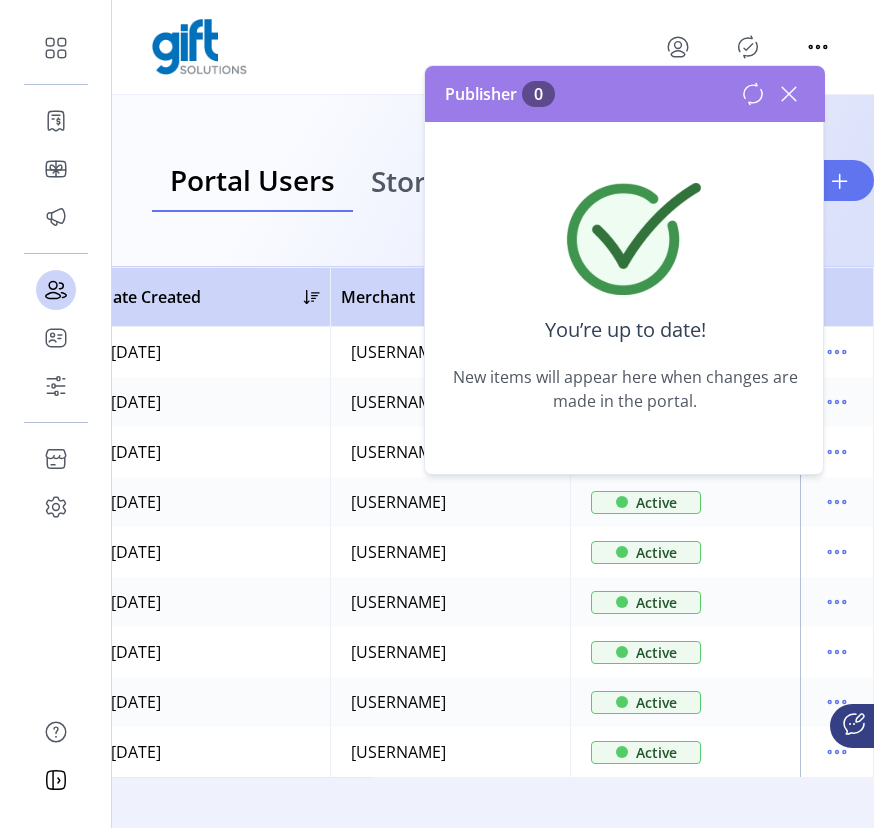 click at bounding box center (789, 94) 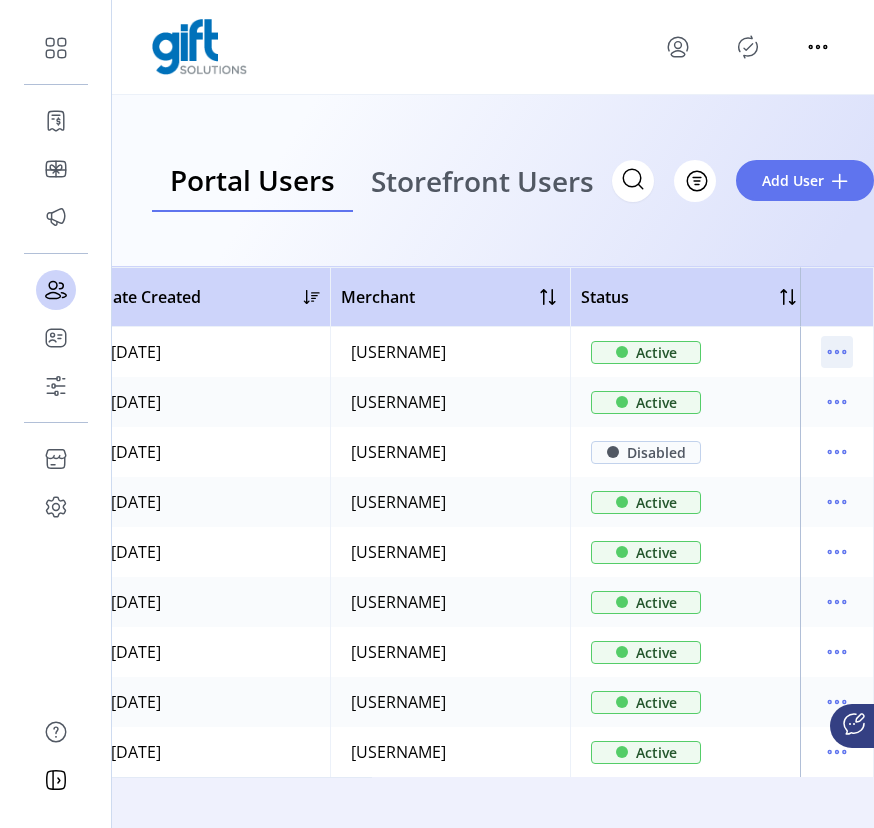 click at bounding box center (844, 352) 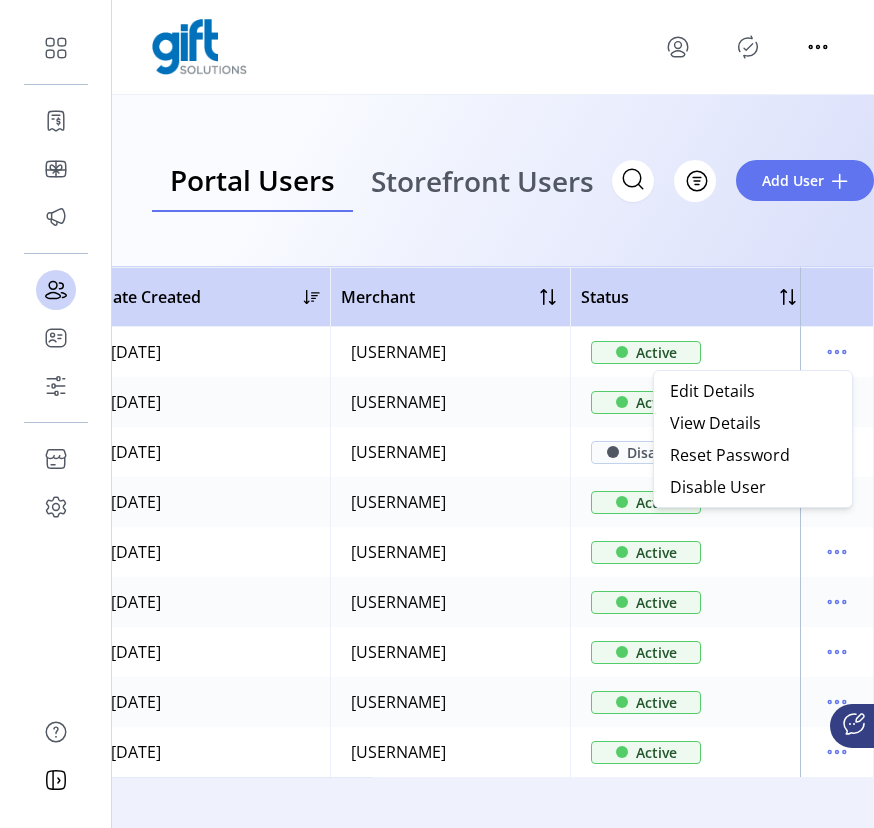 click on "Portal Users Storefront Users
Filter Add User" at bounding box center (493, 181) 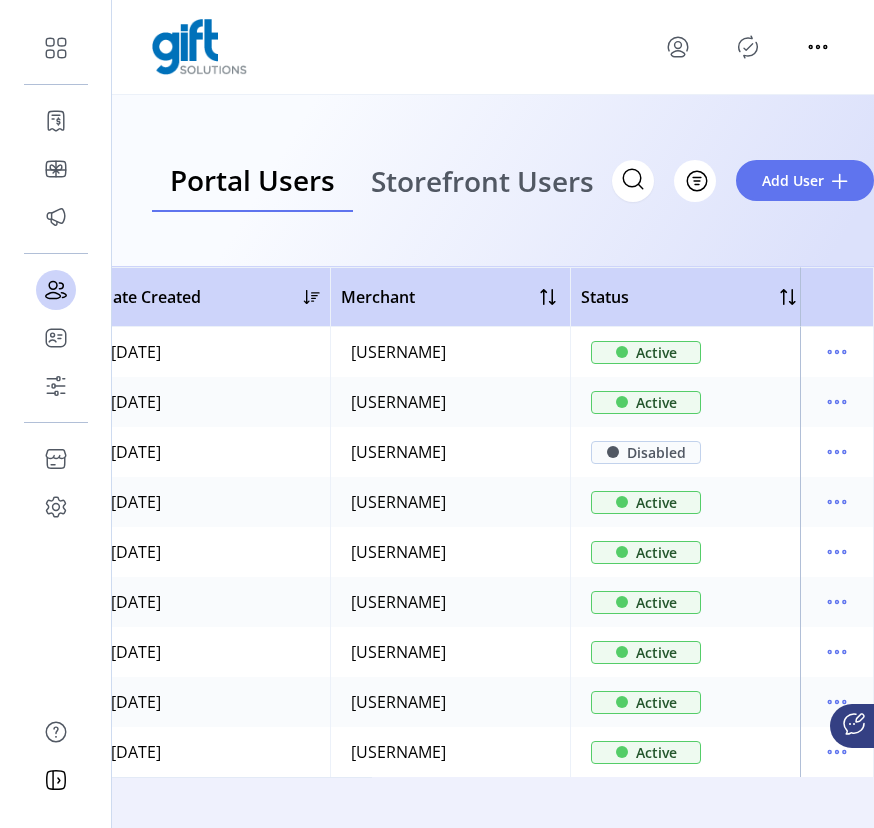 click on "Storefront Users" at bounding box center (482, 181) 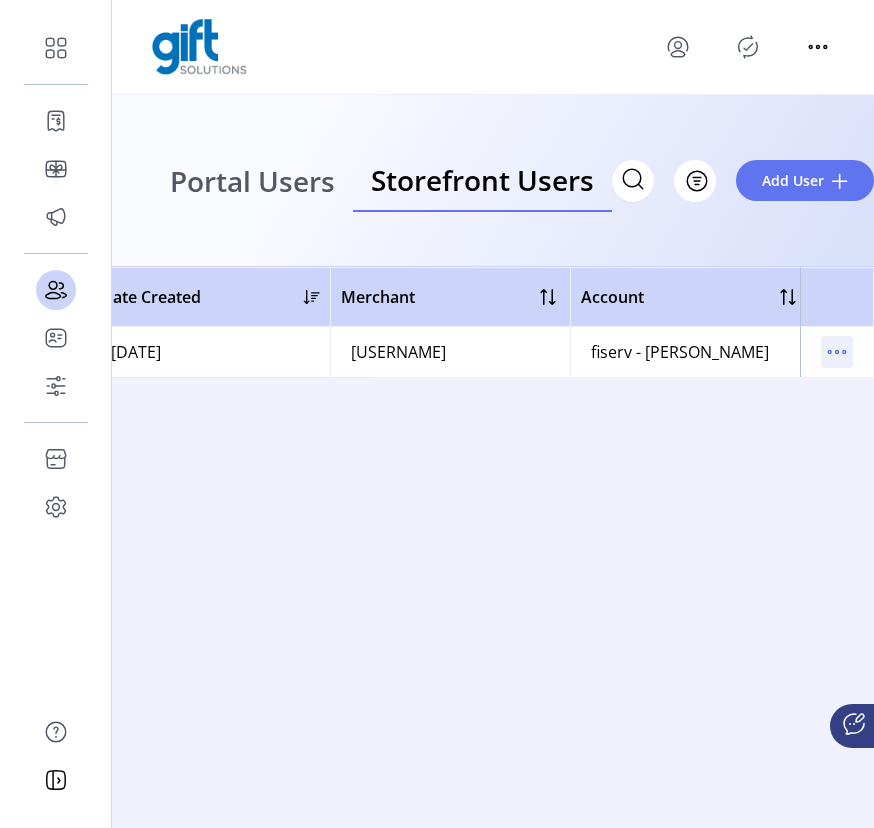 click at bounding box center (837, 352) 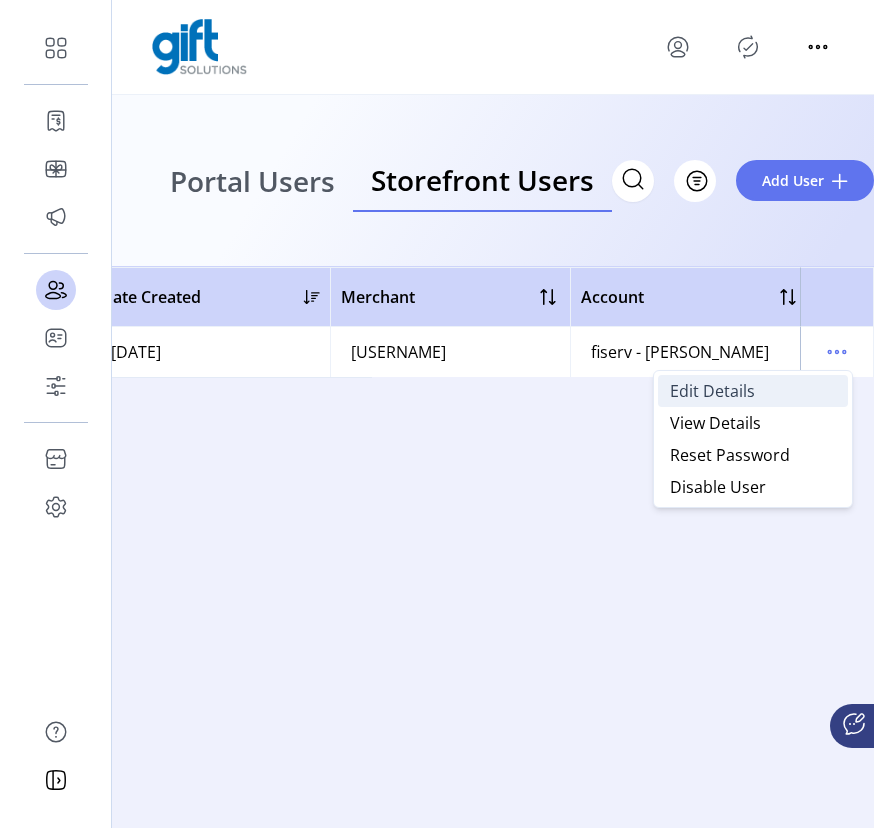 click on "Edit Details" at bounding box center [712, 391] 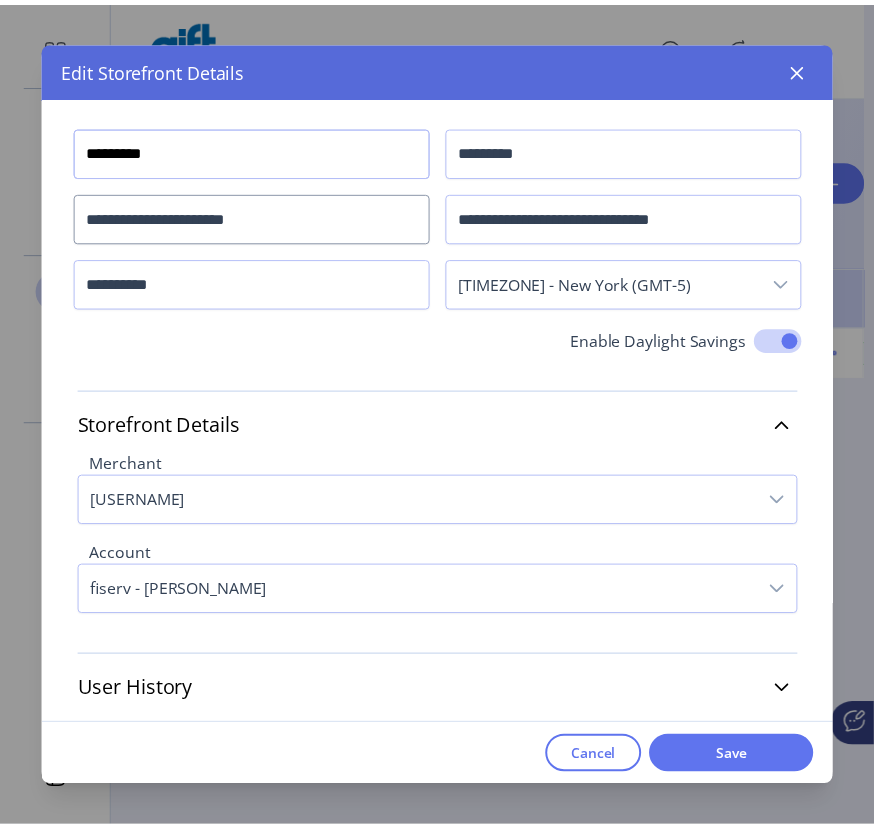 scroll, scrollTop: 7, scrollLeft: 0, axis: vertical 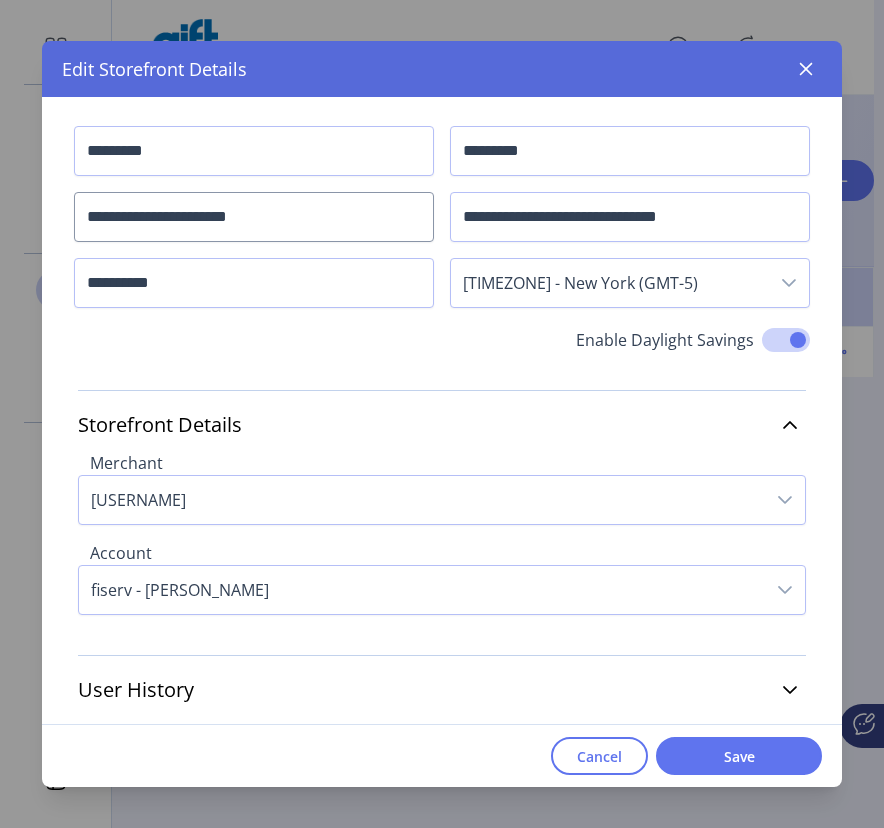 click on "fiserv - [PERSON_NAME]" at bounding box center (422, 590) 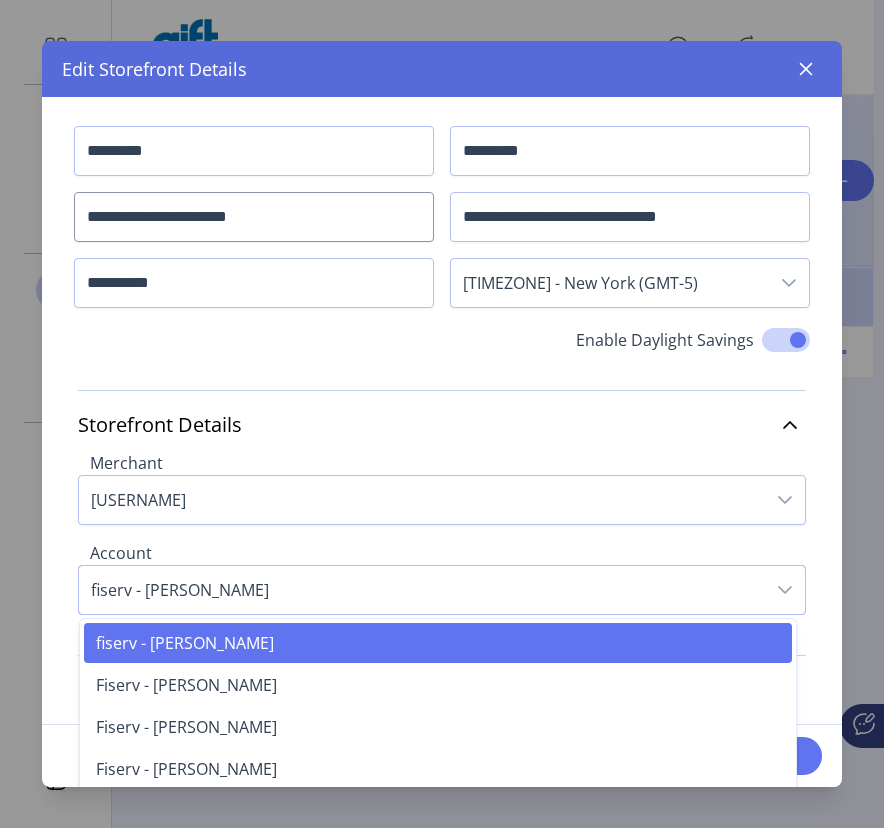 click on "fiserv - [PERSON_NAME]" at bounding box center [422, 590] 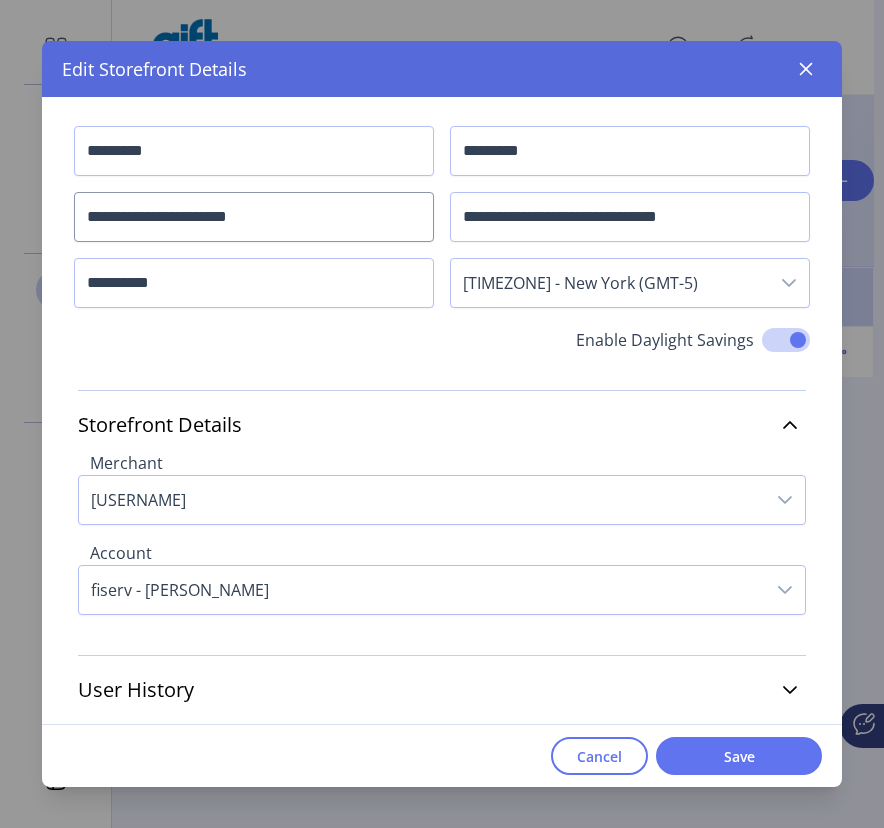 click on "[TIMEZONE] - New York (GMT-5)" at bounding box center [610, 283] 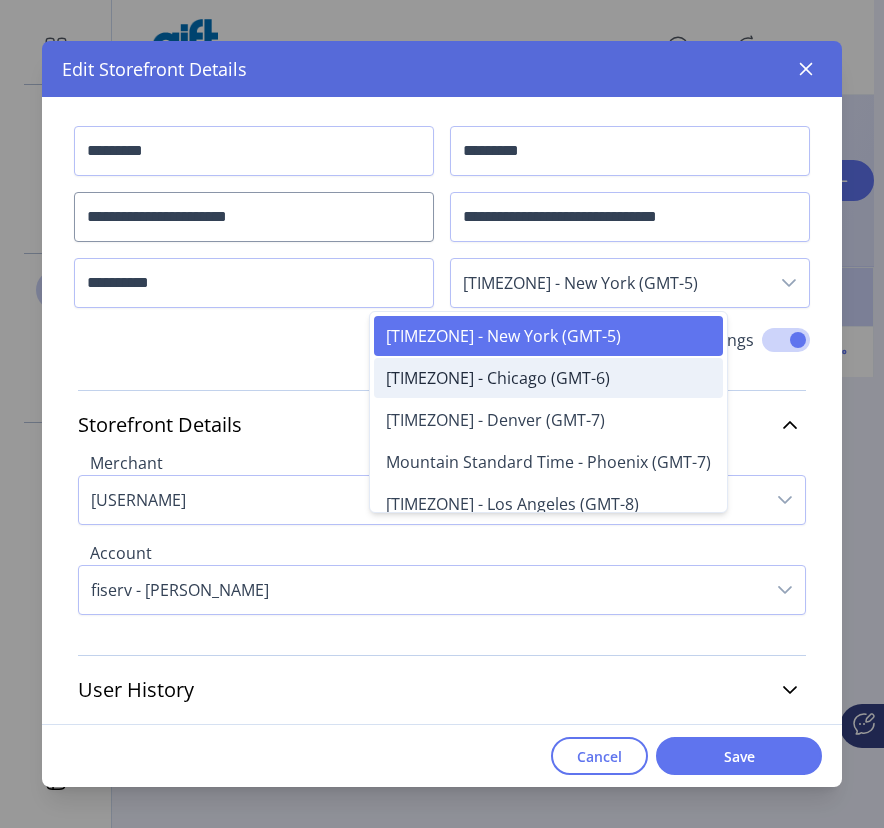 click on "[TIMEZONE] - Chicago (GMT-6)" at bounding box center (498, 378) 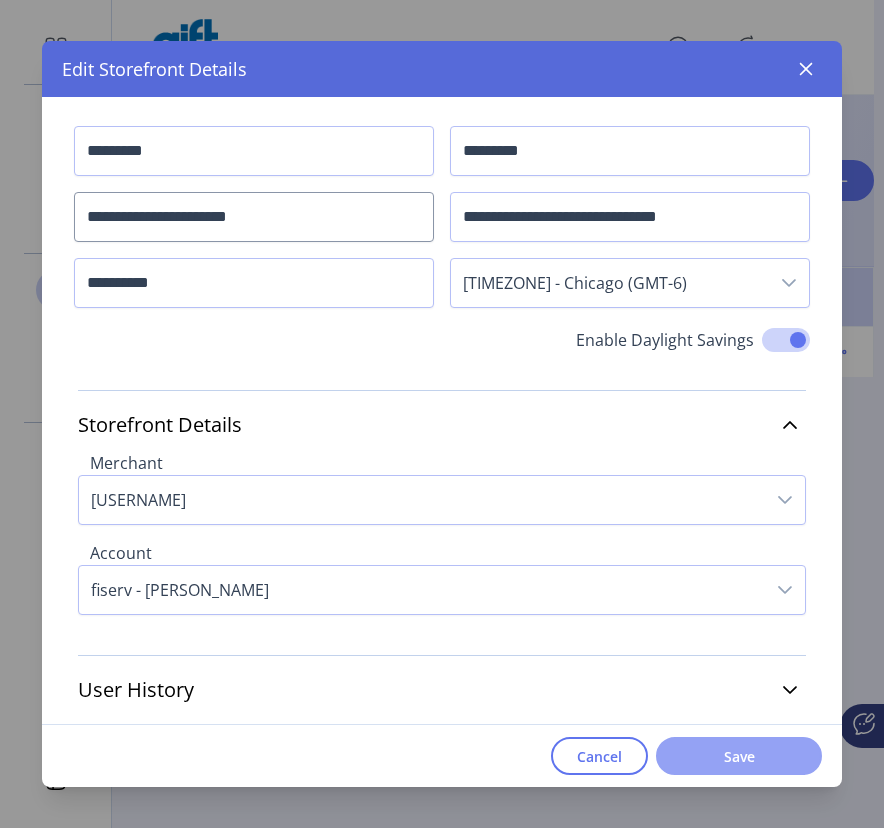 click on "Save" at bounding box center (739, 756) 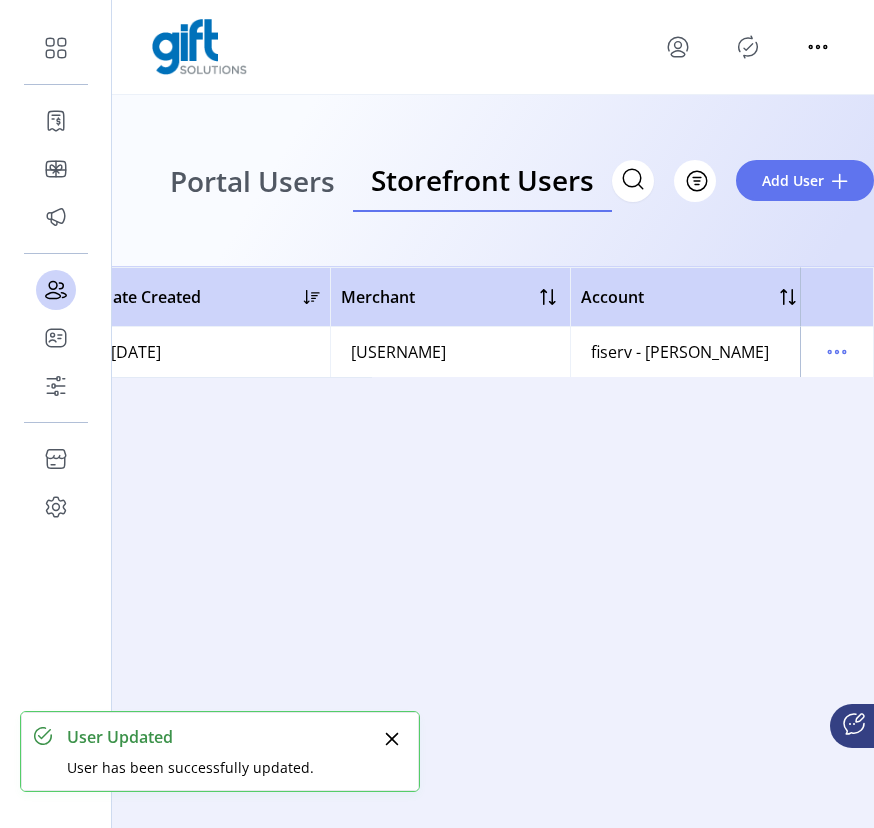 click at bounding box center [748, 47] 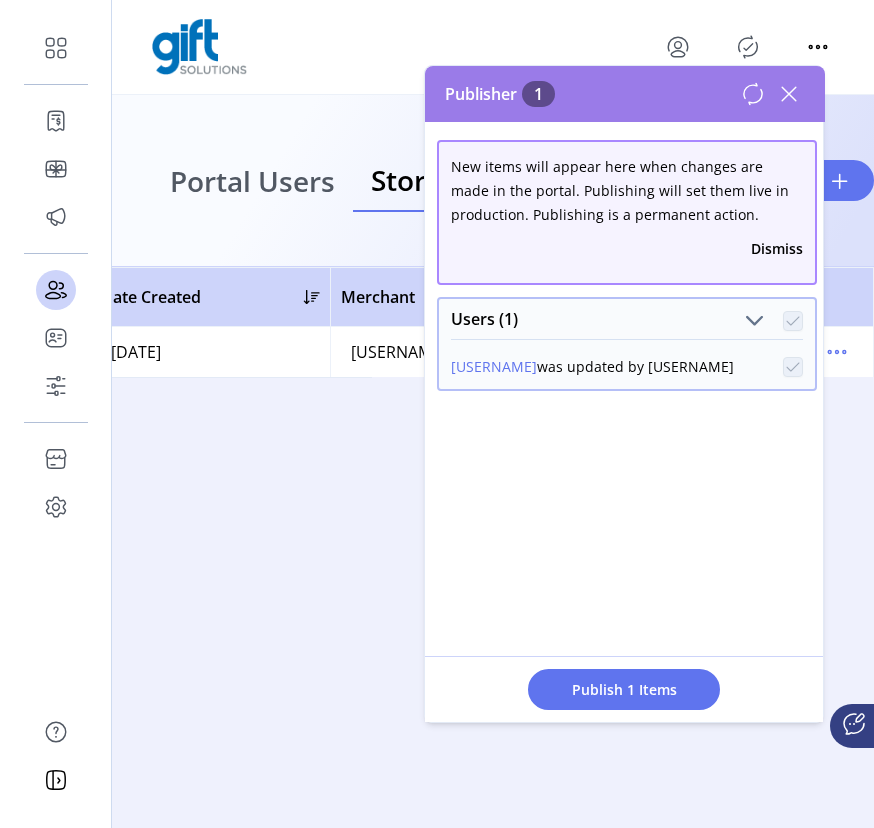 click on "Username   Email Address   Date Created   Merchant   Account   Status     G  [USERNAME]   [EMAIL]   04/25/2025   twqa   fiserv - [PERSON_NAME]   Active" at bounding box center (493, 547) 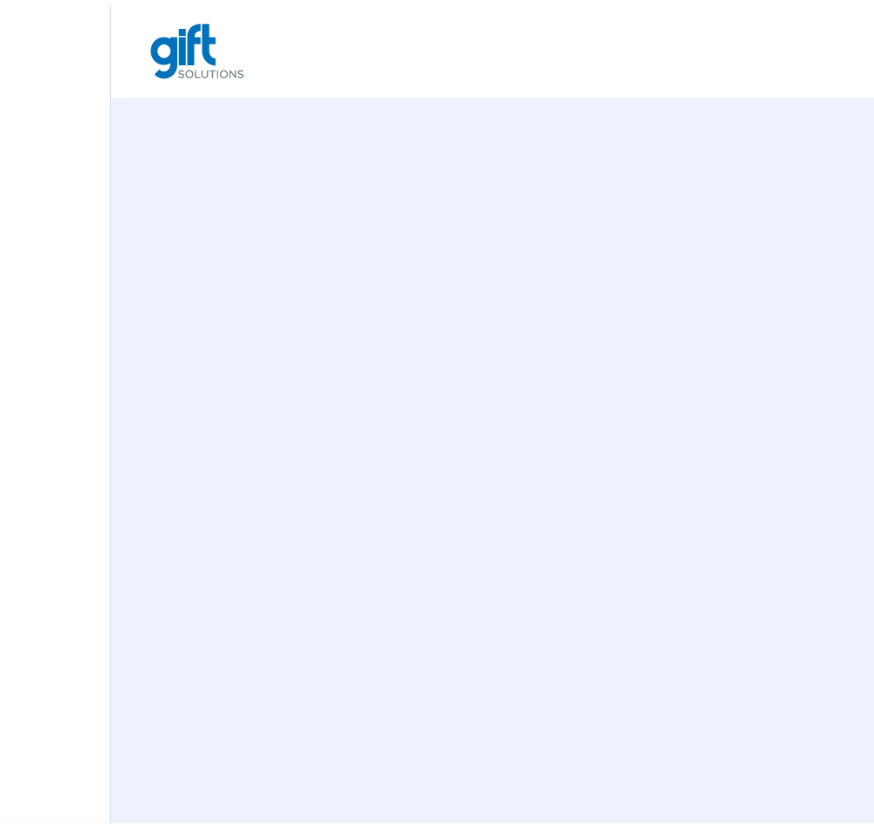 scroll, scrollTop: 0, scrollLeft: 0, axis: both 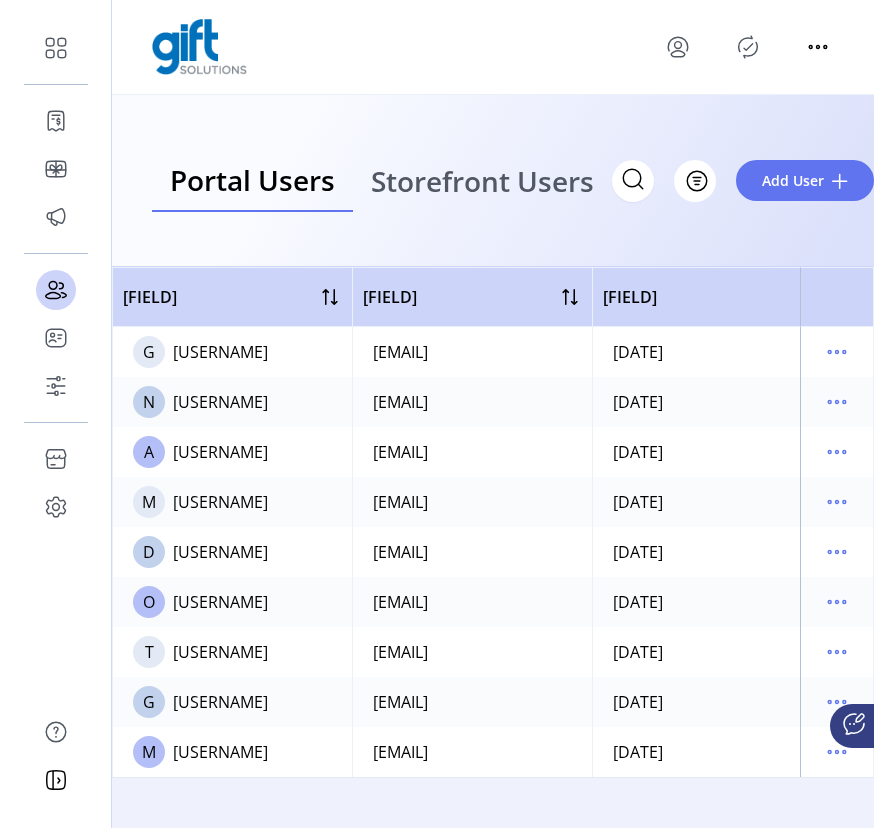 click on "Storefront Users" at bounding box center [482, 181] 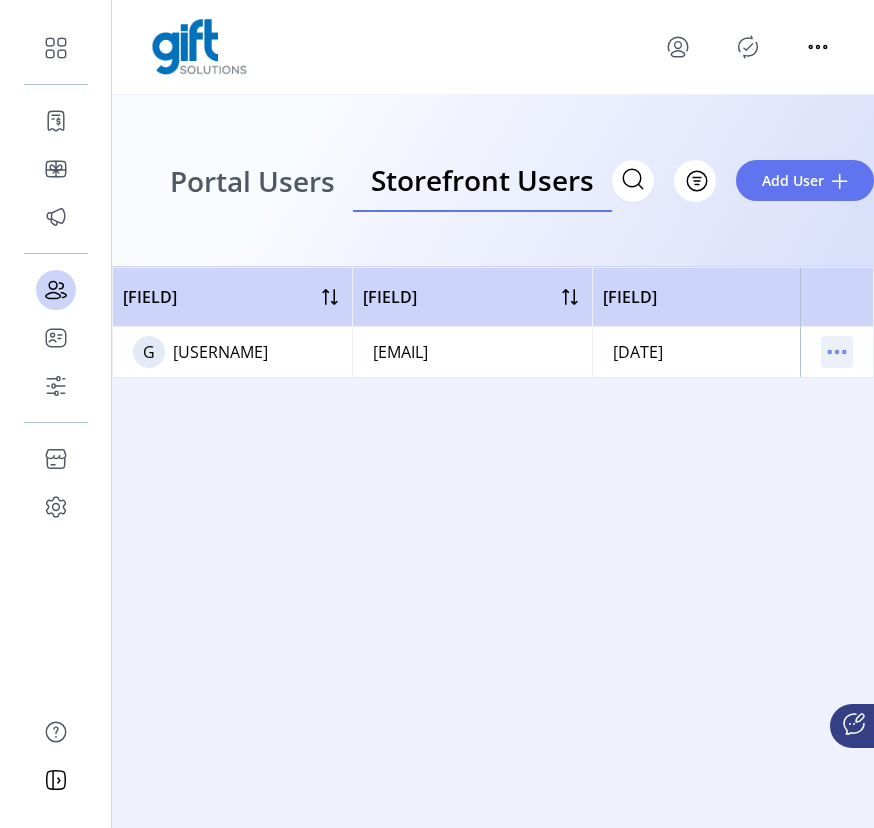 click at bounding box center (837, 352) 